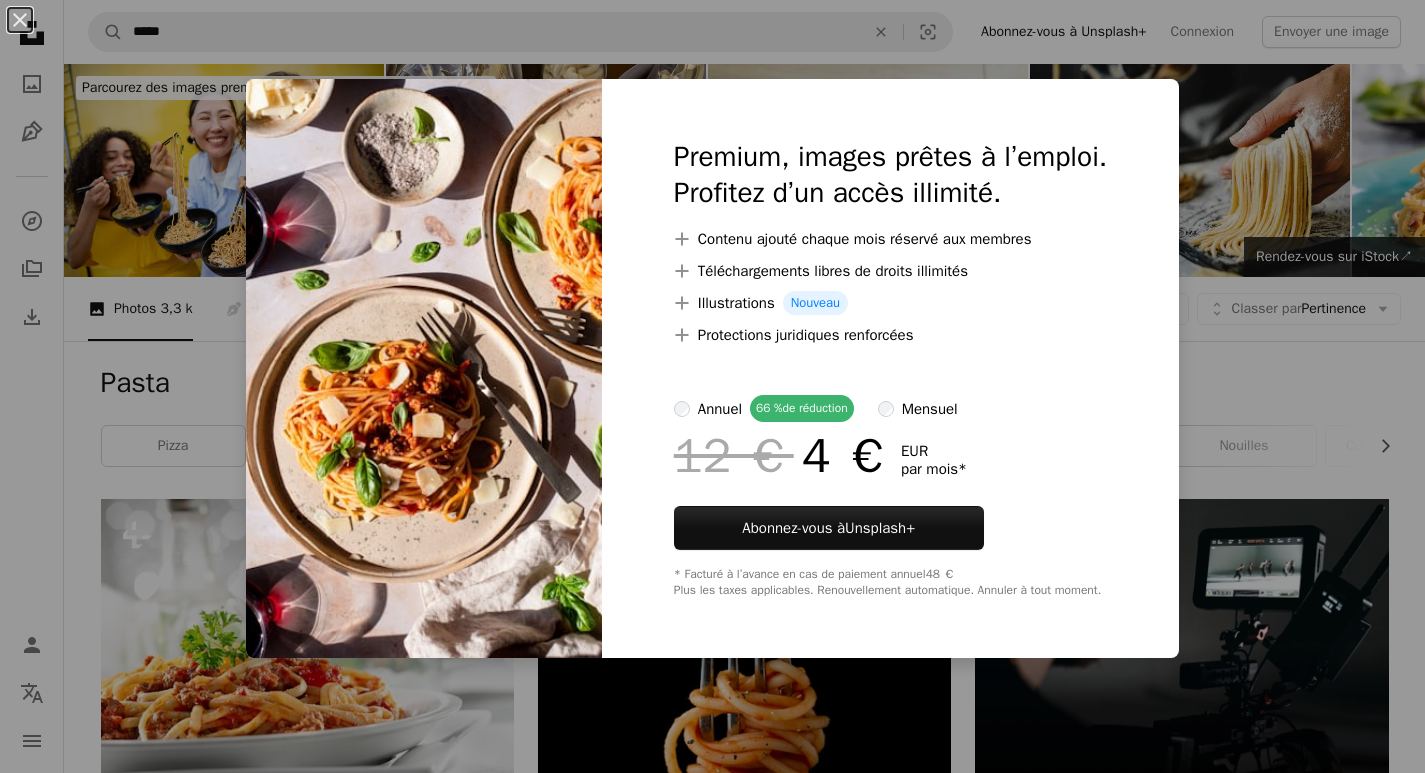 scroll, scrollTop: 1700, scrollLeft: 0, axis: vertical 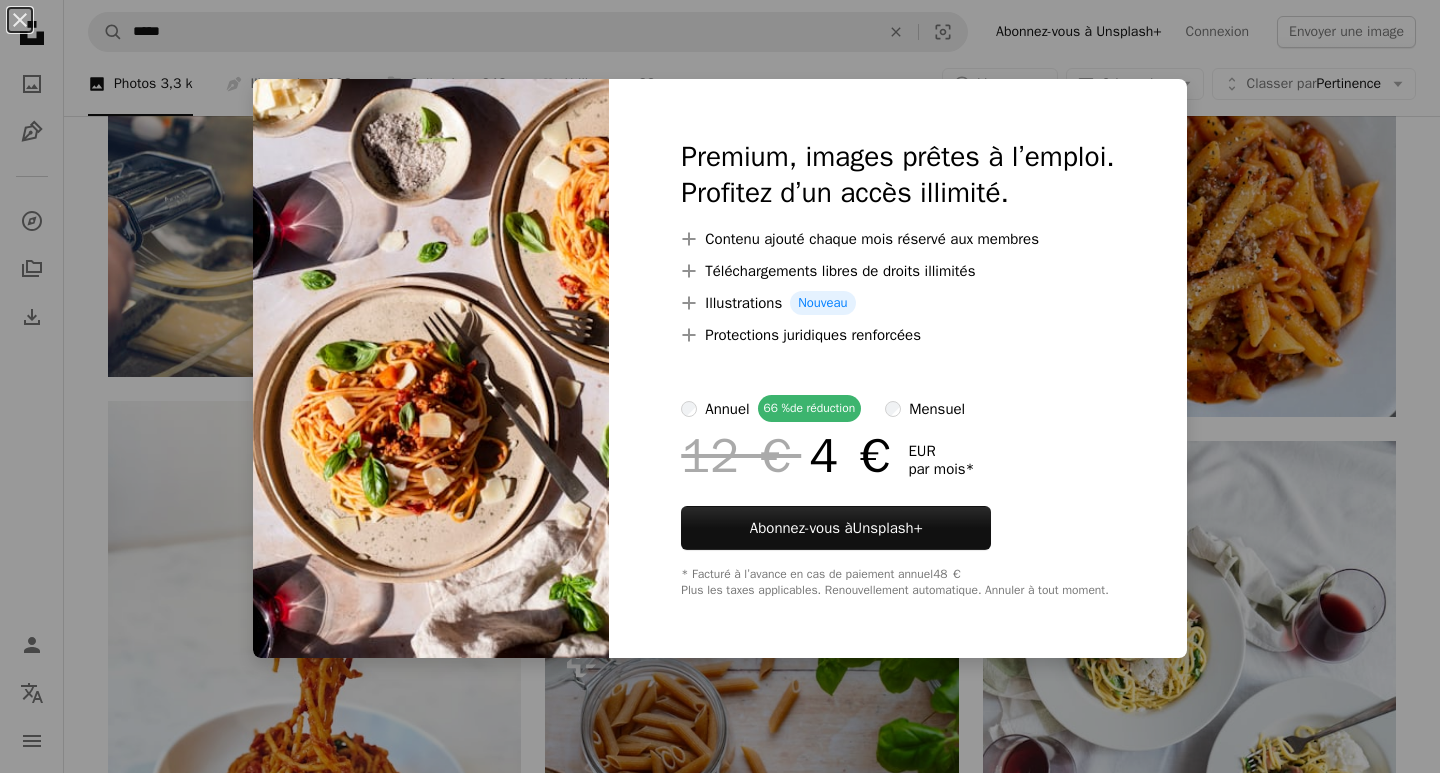 click on "An X shape Premium, images prêtes à l’emploi. Profitez d’un accès illimité. A plus sign Contenu ajouté chaque mois réservé aux membres A plus sign Téléchargements libres de droits illimités A plus sign Illustrations  Nouveau A plus sign Protections juridiques renforcées annuel 66 %  de réduction mensuel 12 €   4 € EUR par mois * Abonnez-vous à  Unsplash+ * Facturé à l’avance en cas de paiement annuel  48 € Plus les taxes applicables. Renouvellement automatique. Annuler à tout moment." at bounding box center (720, 386) 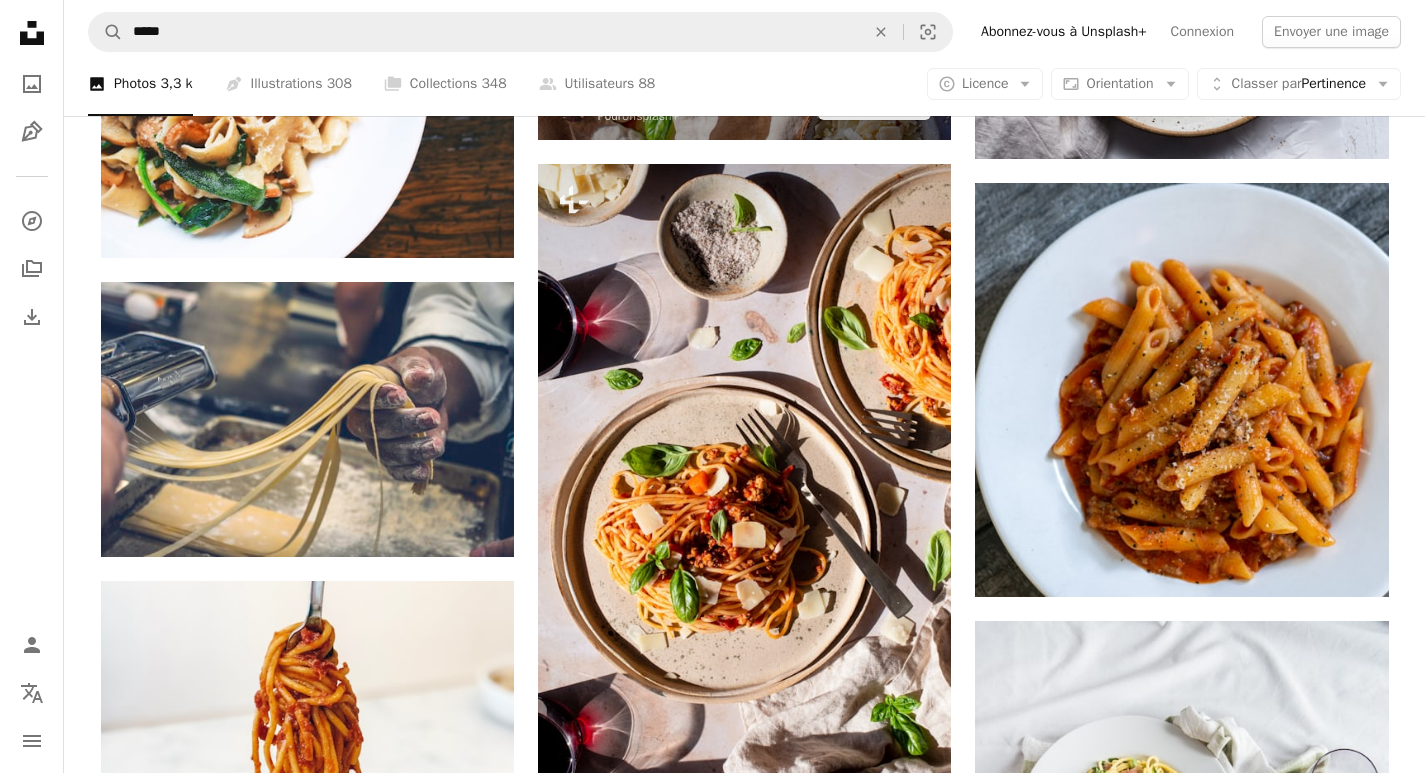 scroll, scrollTop: 1200, scrollLeft: 0, axis: vertical 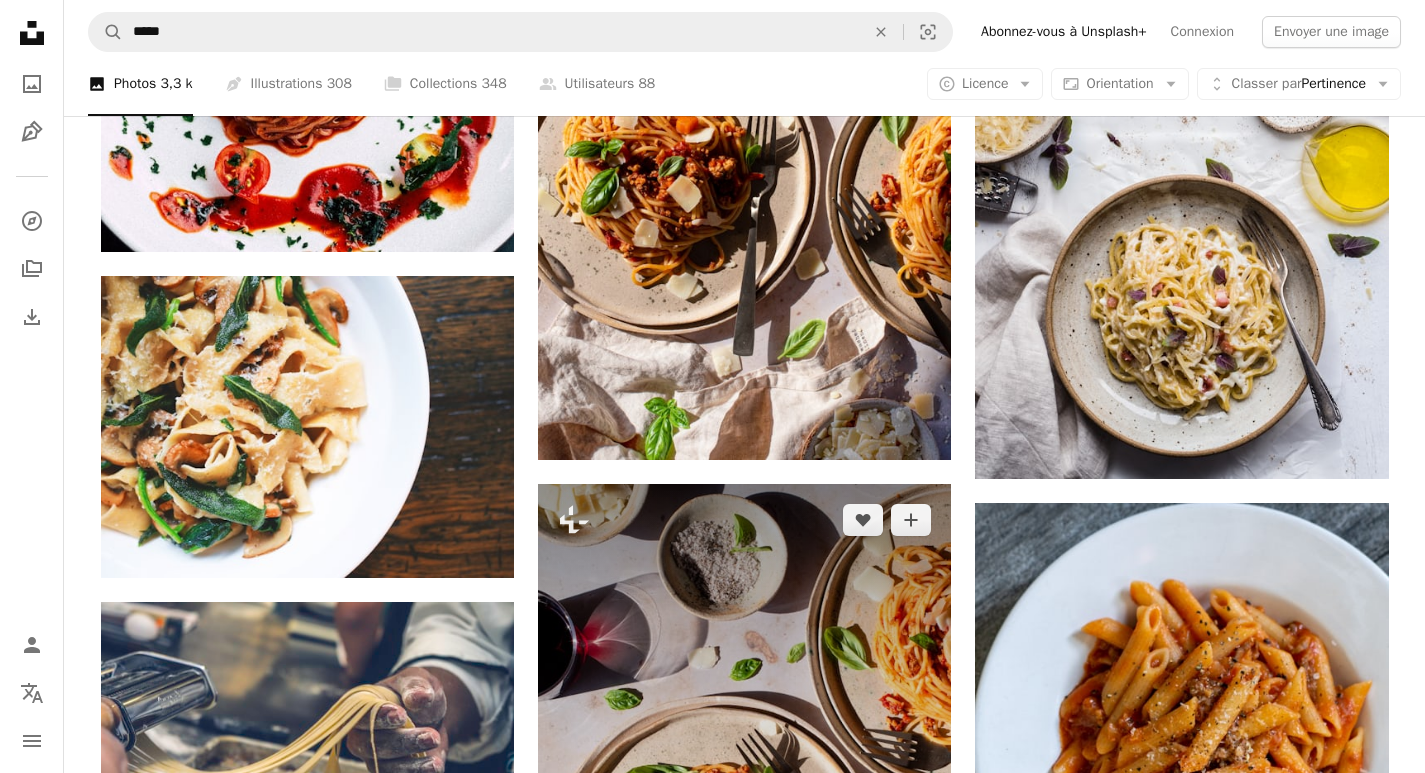 click at bounding box center (744, 794) 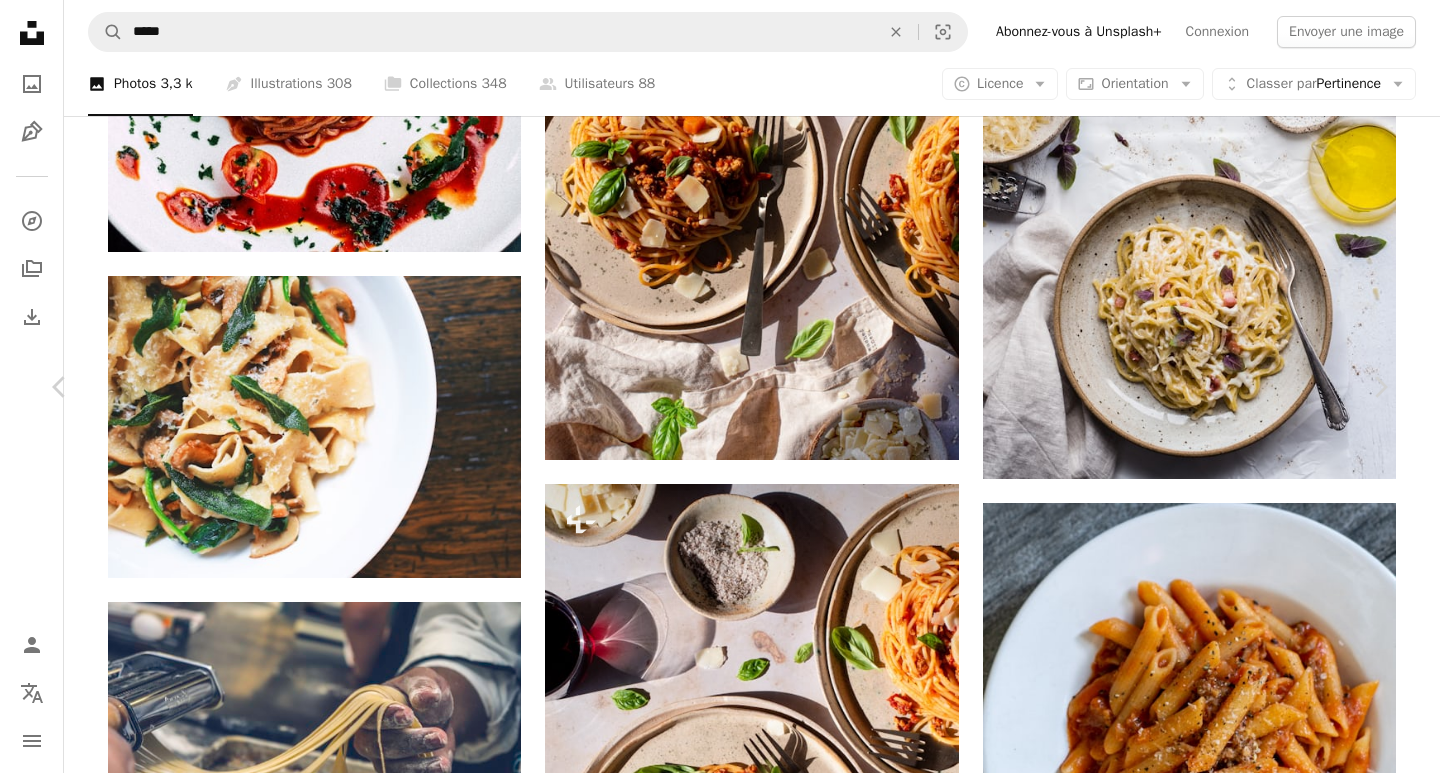 click on "An X shape Chevron left Chevron right [FIRST] [LAST] Pour  Unsplash+ A heart A plus sign Modifier l’image   Plus sign for Unsplash+ A lock   Télécharger Zoom in A forward-right arrow Partager More Actions Calendar outlined Publiée le  [DATE] Safety Contenu cédé sous  Licence Unsplash+ nourriture vin pâtes alimentaires dîner Nouilles spaghettis sauce spaghetti bolognaise souper Dîner de vin Bolognaise lumière dure Dîner pour deux feuilles de basilic sauce bolognaise Images gratuites De cette série Chevron right Plus sign for Unsplash+ Plus sign for Unsplash+ Plus sign for Unsplash+ Plus sign for Unsplash+ Plus sign for Unsplash+ Plus sign for Unsplash+ Plus sign for Unsplash+ Plus sign for Unsplash+ Plus sign for Unsplash+ Images associées Plus sign for Unsplash+ A heart A plus sign [FIRST] [LAST] Pour  Unsplash+ A lock   Télécharger Plus sign for Unsplash+ A heart A plus sign Curated Lifestyle Pour  Unsplash+ A lock   Télécharger Plus sign for Unsplash+ A heart" at bounding box center [720, 4479] 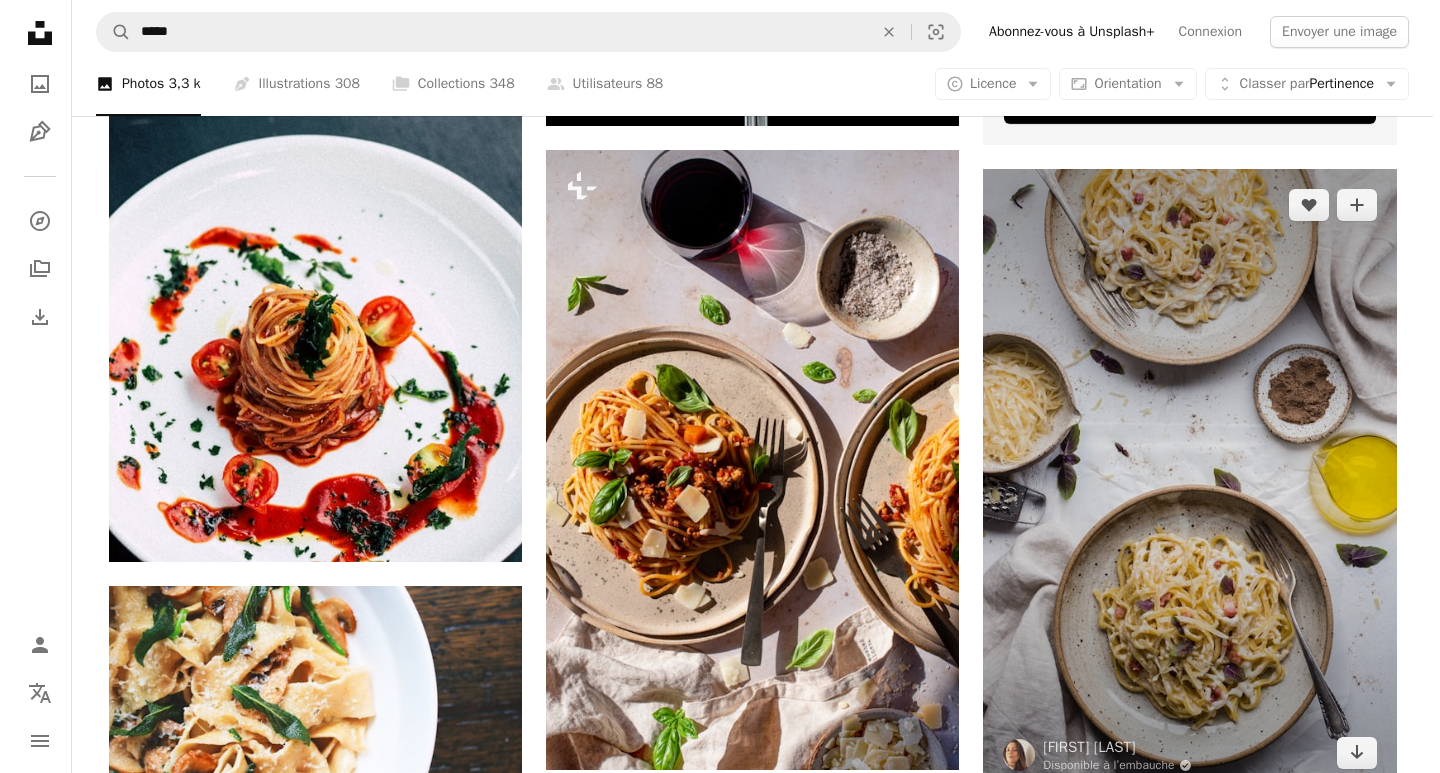 scroll, scrollTop: 900, scrollLeft: 0, axis: vertical 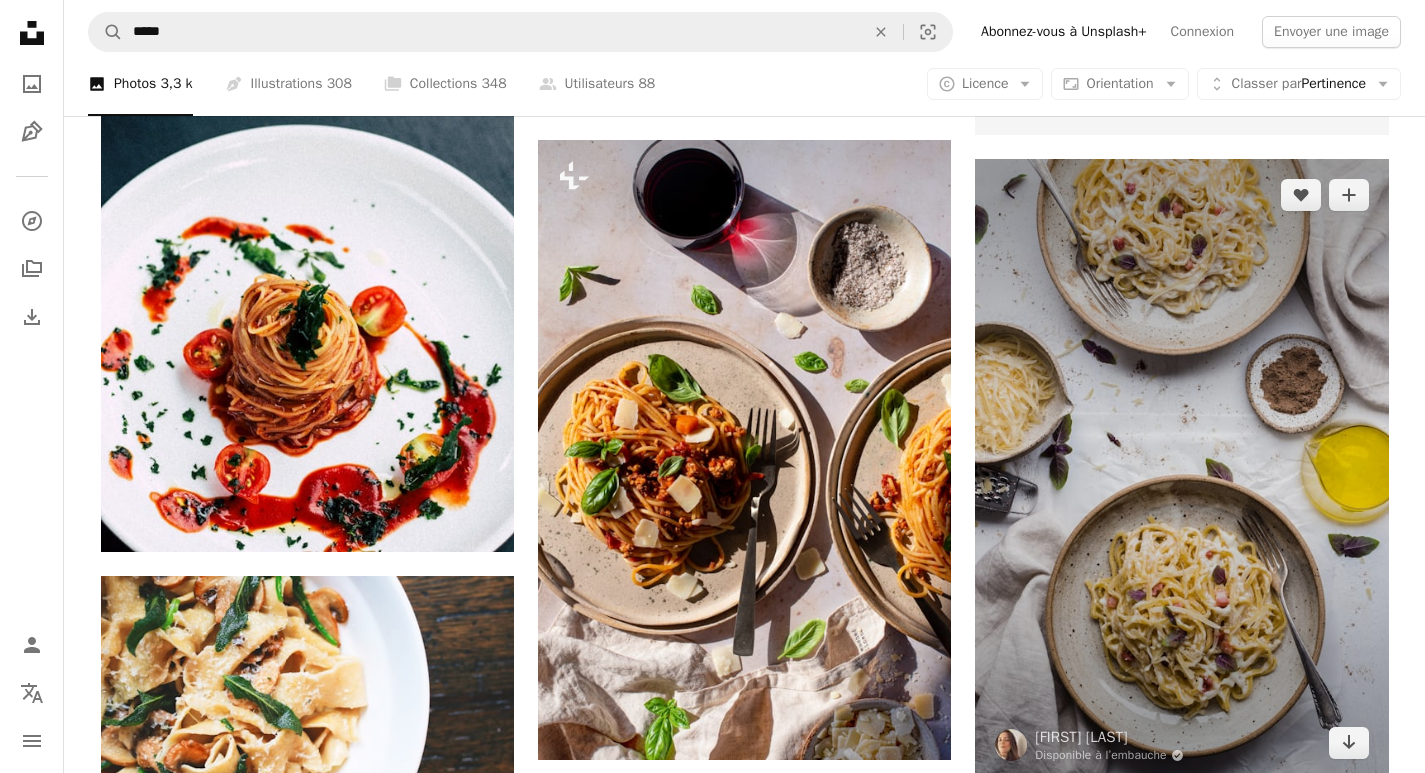 click at bounding box center [1181, 469] 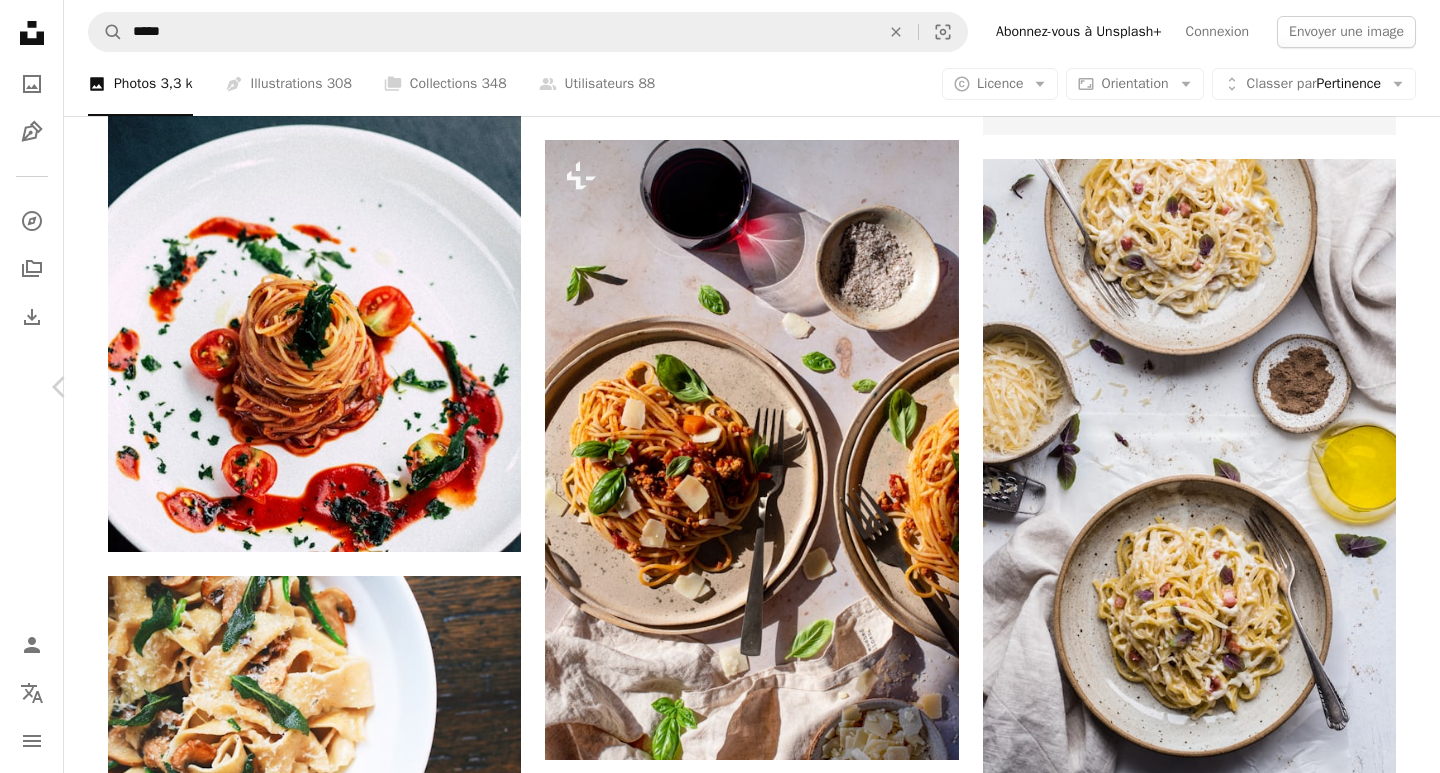 scroll, scrollTop: 1700, scrollLeft: 0, axis: vertical 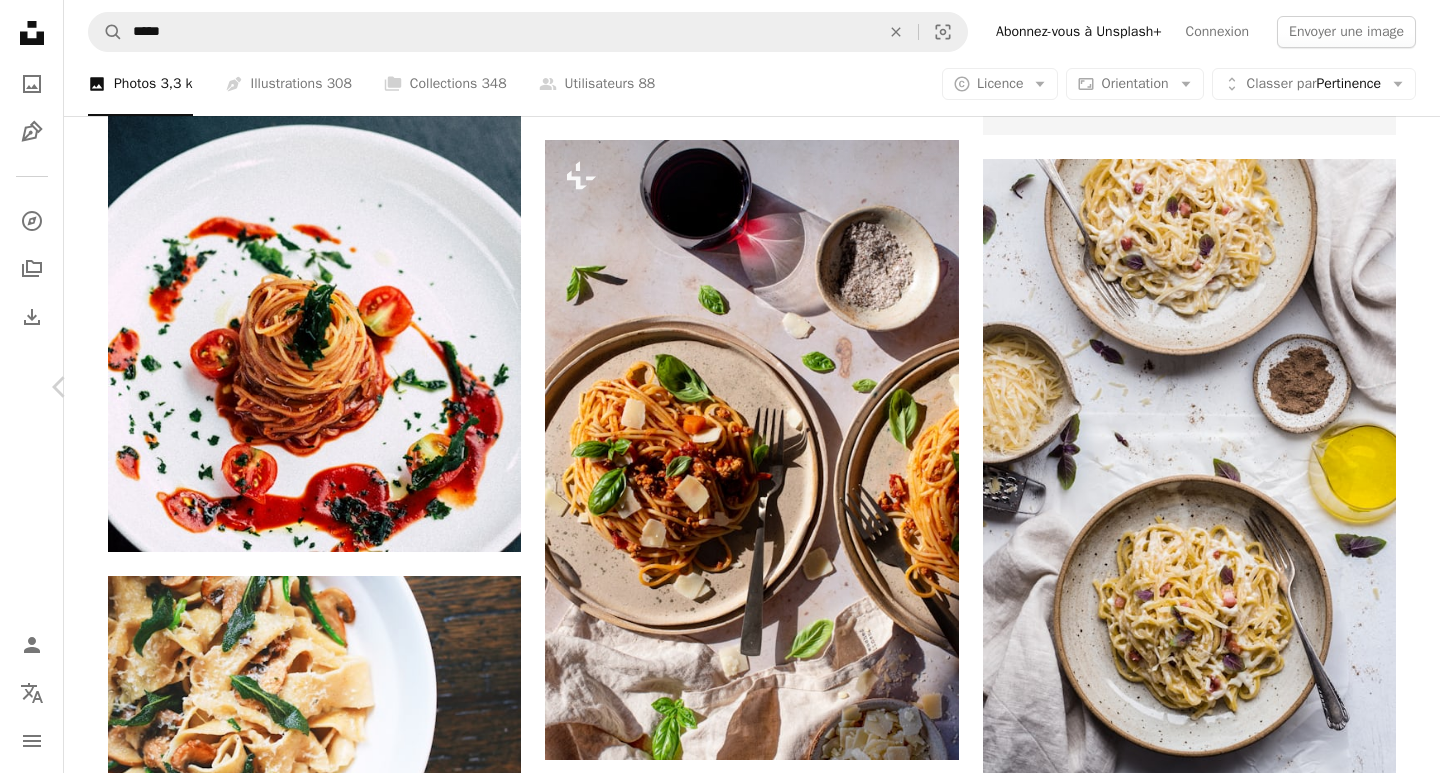 click at bounding box center (1099, 4871) 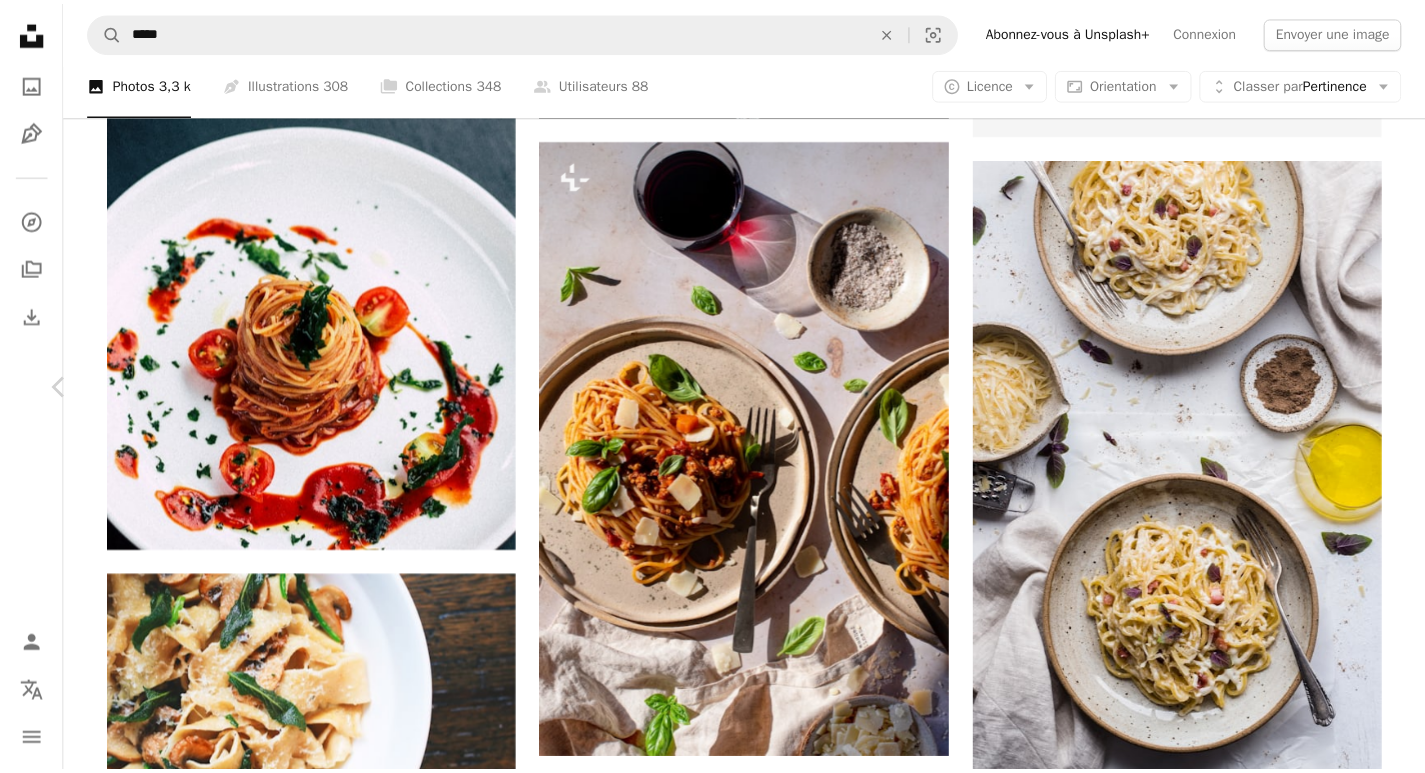 scroll, scrollTop: 0, scrollLeft: 0, axis: both 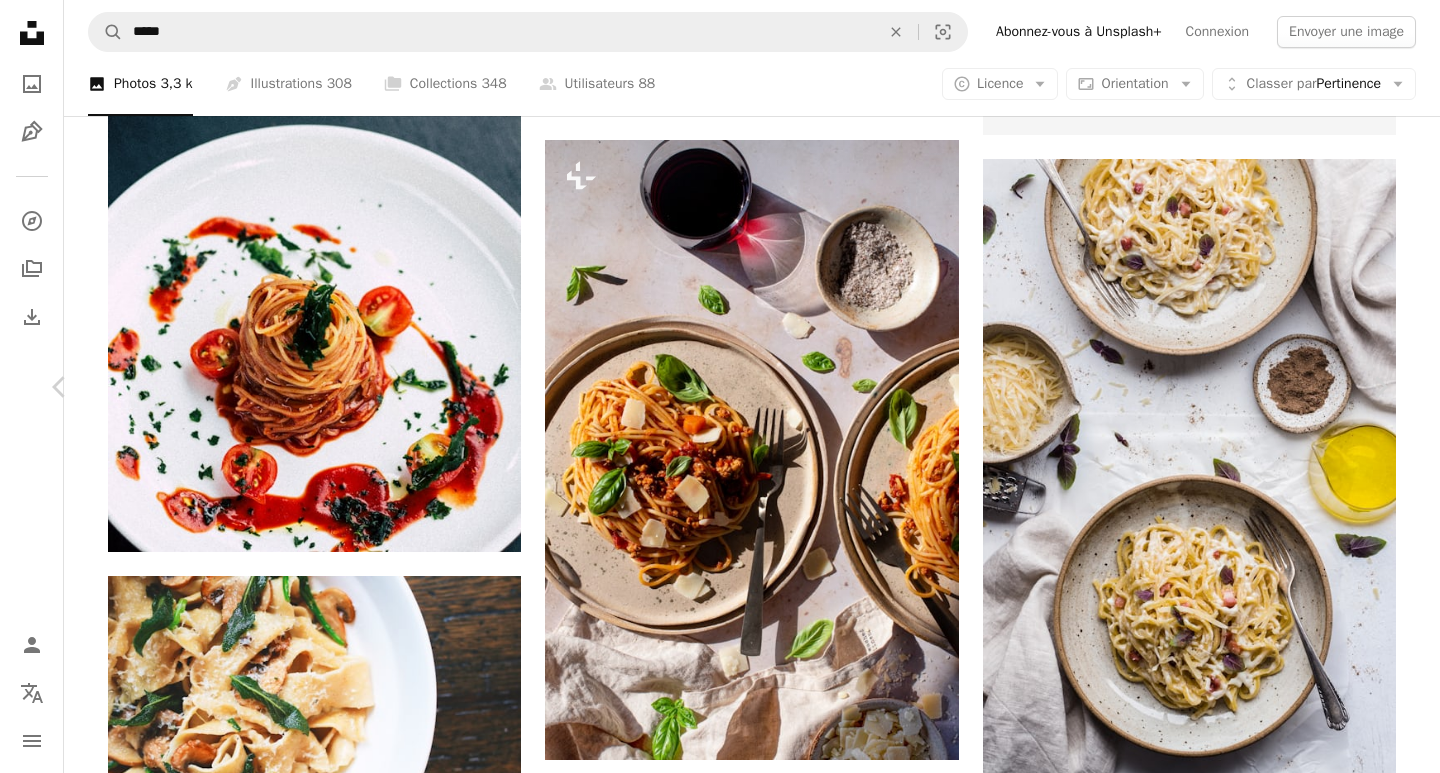 click on "Télécharger gratuitement" at bounding box center (1158, 4440) 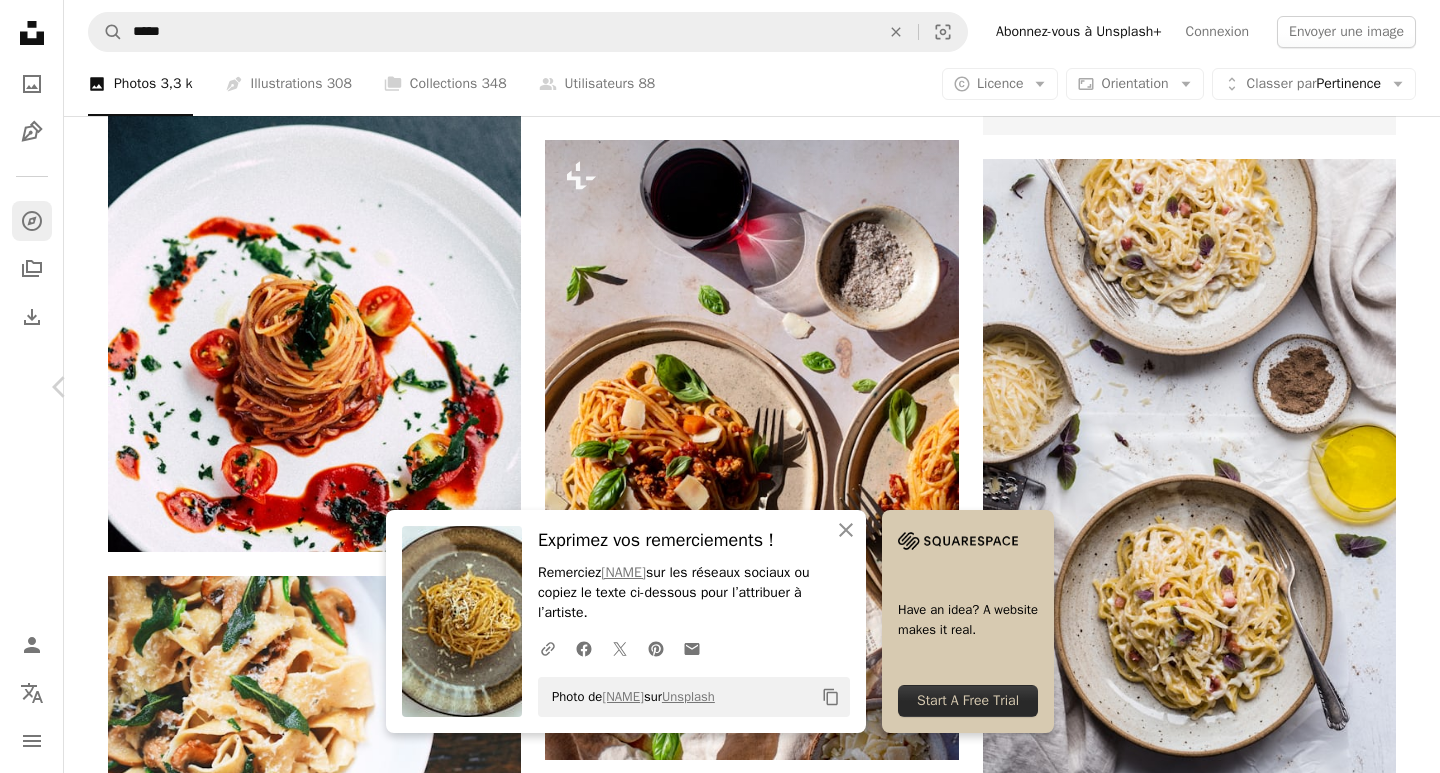 click on "An X shape Chevron left Chevron right An X shape Fermer Exprimez vos remerciements ! Remerciez  [NAME]  sur les réseaux sociaux ou copiez le texte ci-dessous pour l’attribuer à l’artiste. A URL sharing icon (chains) Facebook icon X (formerly Twitter) icon Pinterest icon An envelope Photo de  [NAME]  sur  Unsplash
Copy content Have an idea? A website makes it real. Start A Free Trial [NAME] Disponible à l’embauche A checkmark inside of a circle A heart A plus sign Modifier l’image   Plus sign for Unsplash+ Télécharger gratuitement Chevron down Zoom in Vues 7 686 Téléchargements 43 A forward-right arrow Partager Info icon Infos More Actions A map marker [CITY], [COUNTRY] Calendar outlined Publiée le  [DATE] Camera Canon, EOS R Safety Utilisation gratuite sous la  Licence Unsplash pâtes alimentaires nourriture planter Marron repas Éthiopie plat spaghettis produire nouille [CITY] Images Creative Commons  |  - 20 % avec le code UNSPLASH20" at bounding box center [720, 4779] 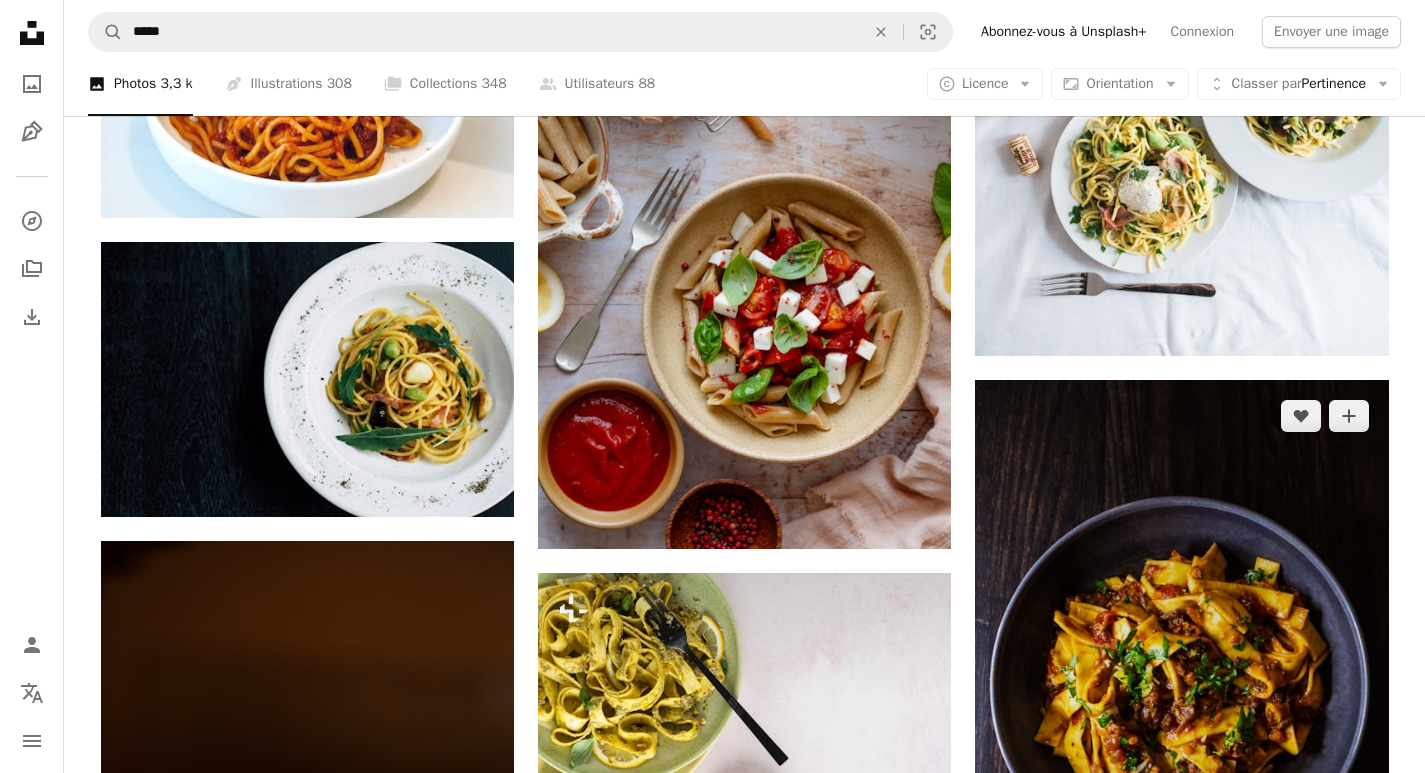 scroll, scrollTop: 2800, scrollLeft: 0, axis: vertical 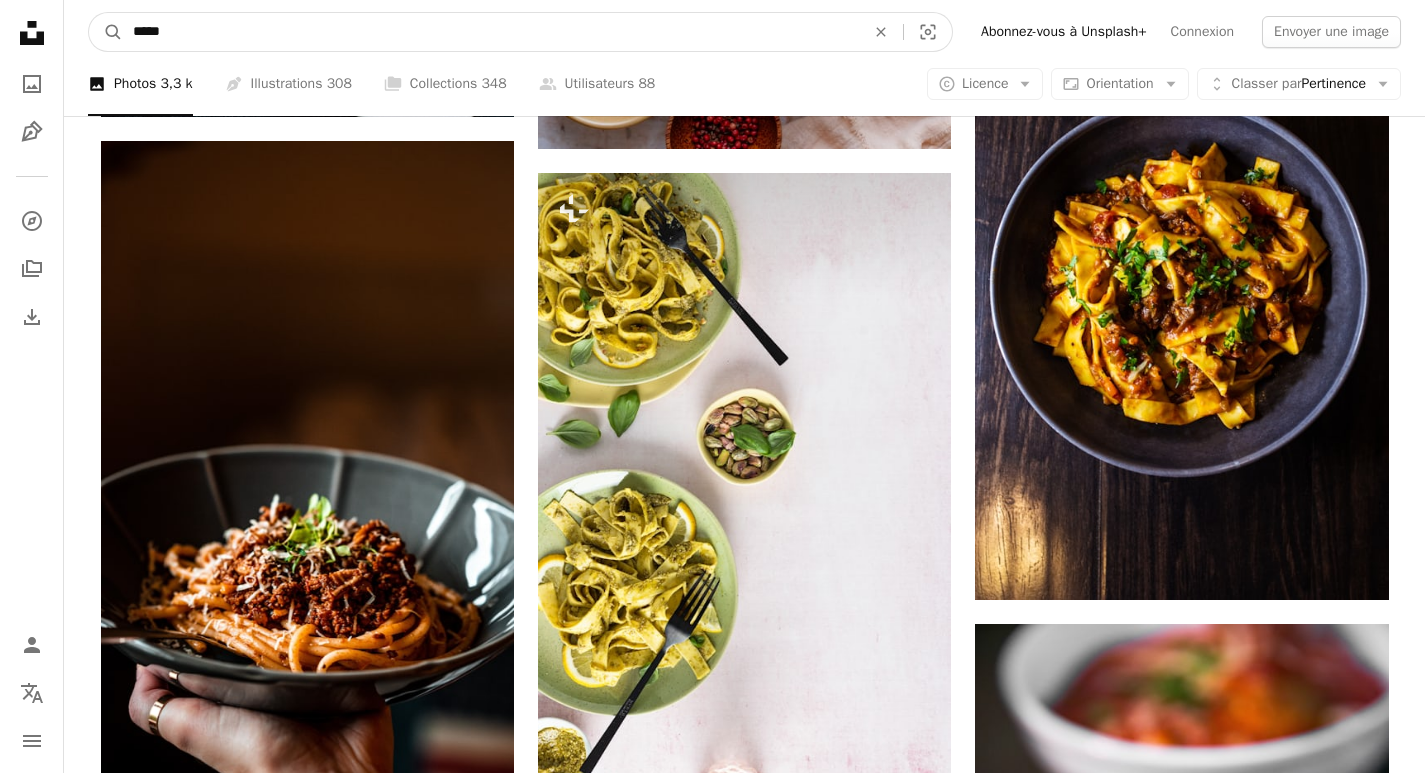 click on "*****" at bounding box center [491, 32] 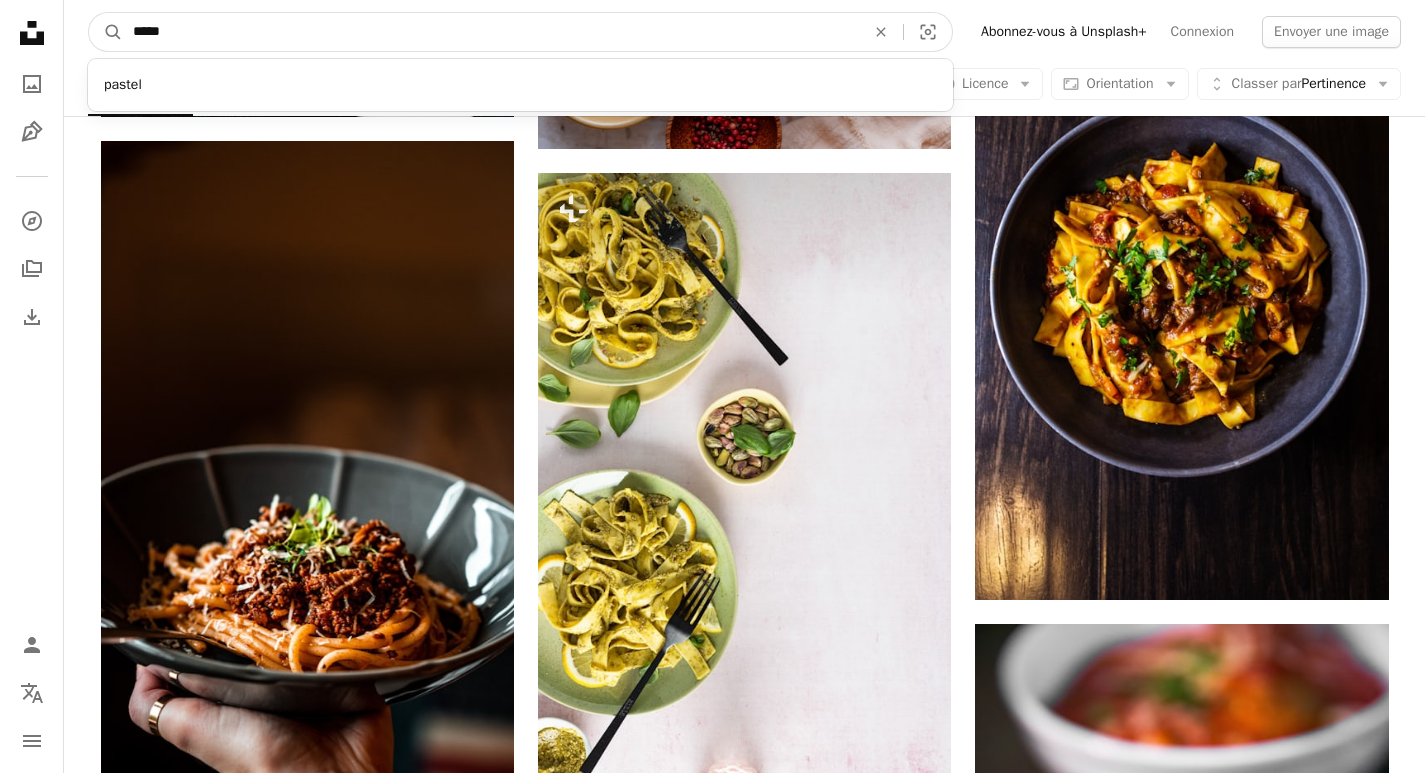 click on "*****" at bounding box center (491, 32) 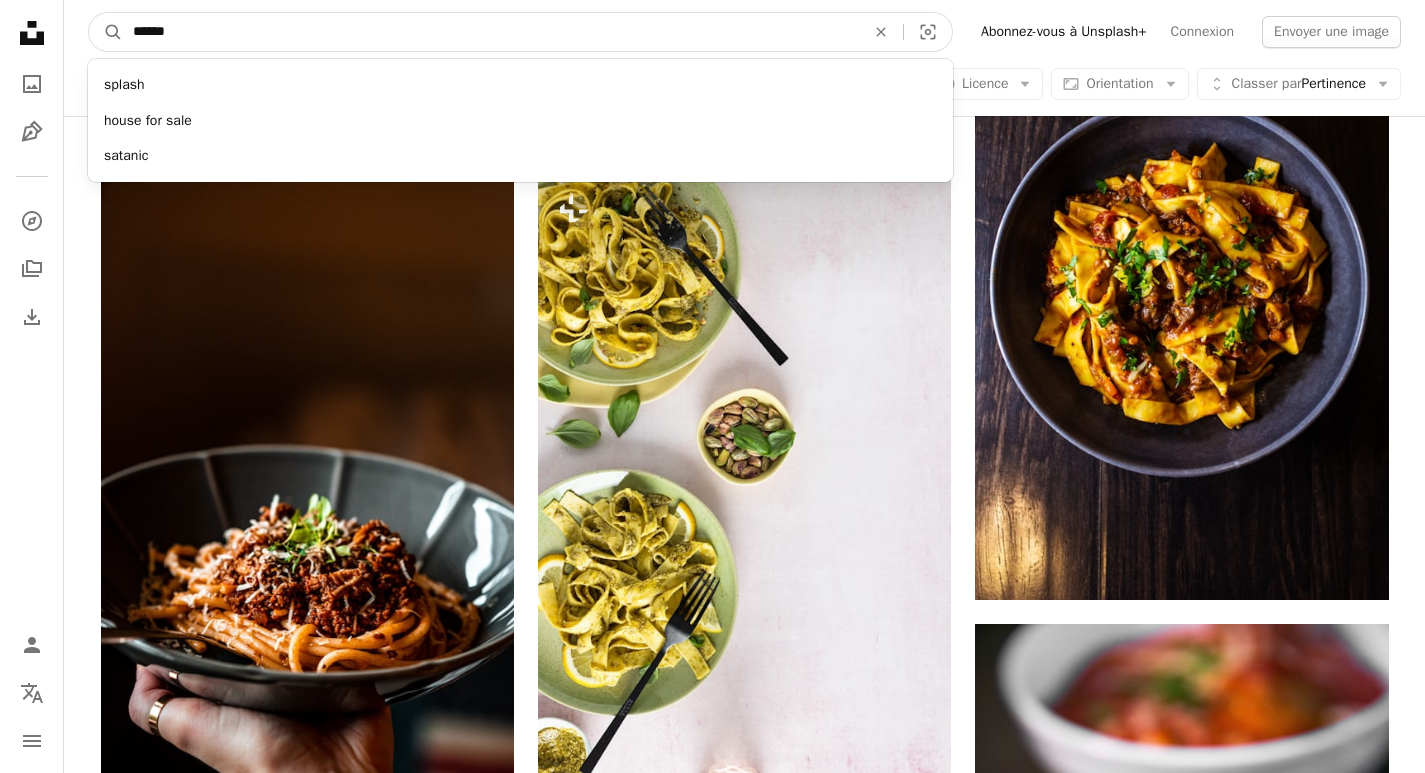 type on "******" 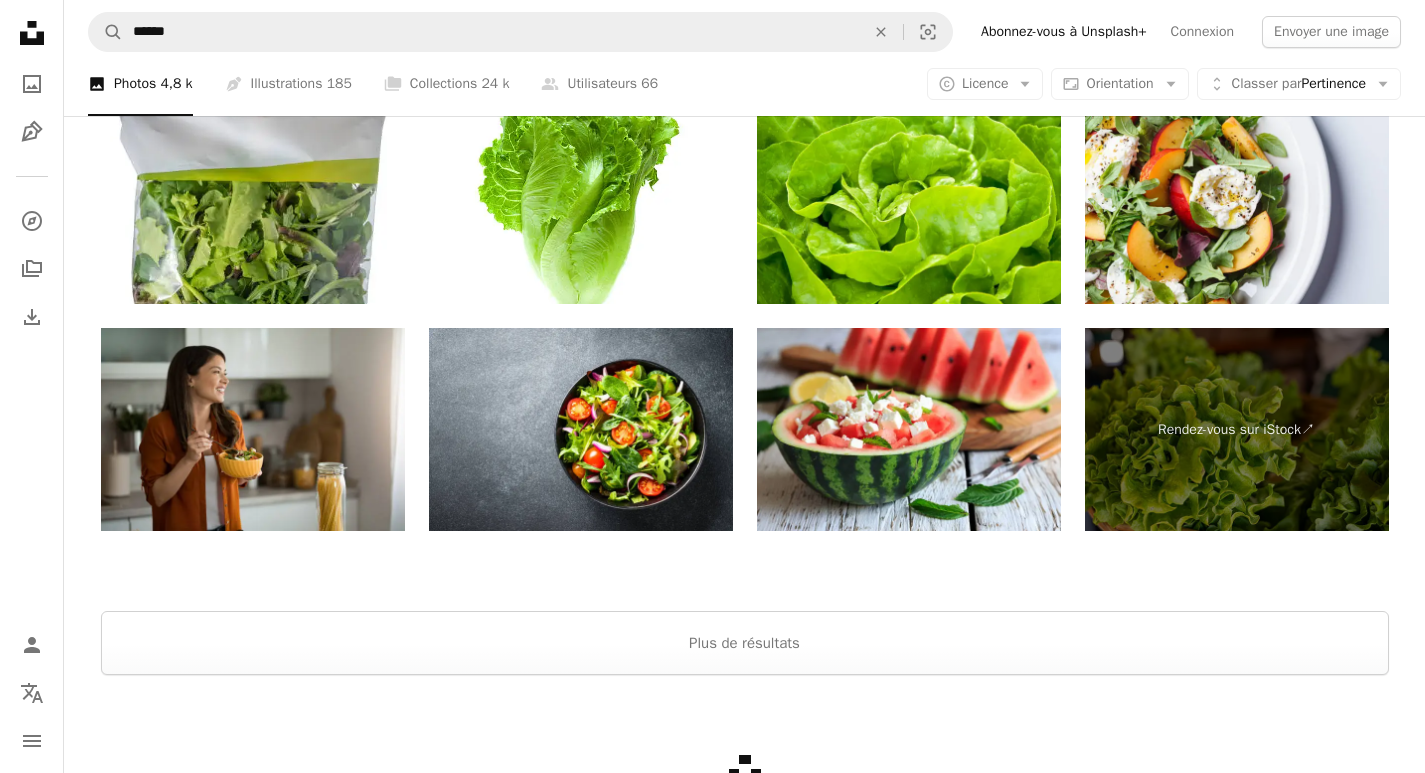 scroll, scrollTop: 4300, scrollLeft: 0, axis: vertical 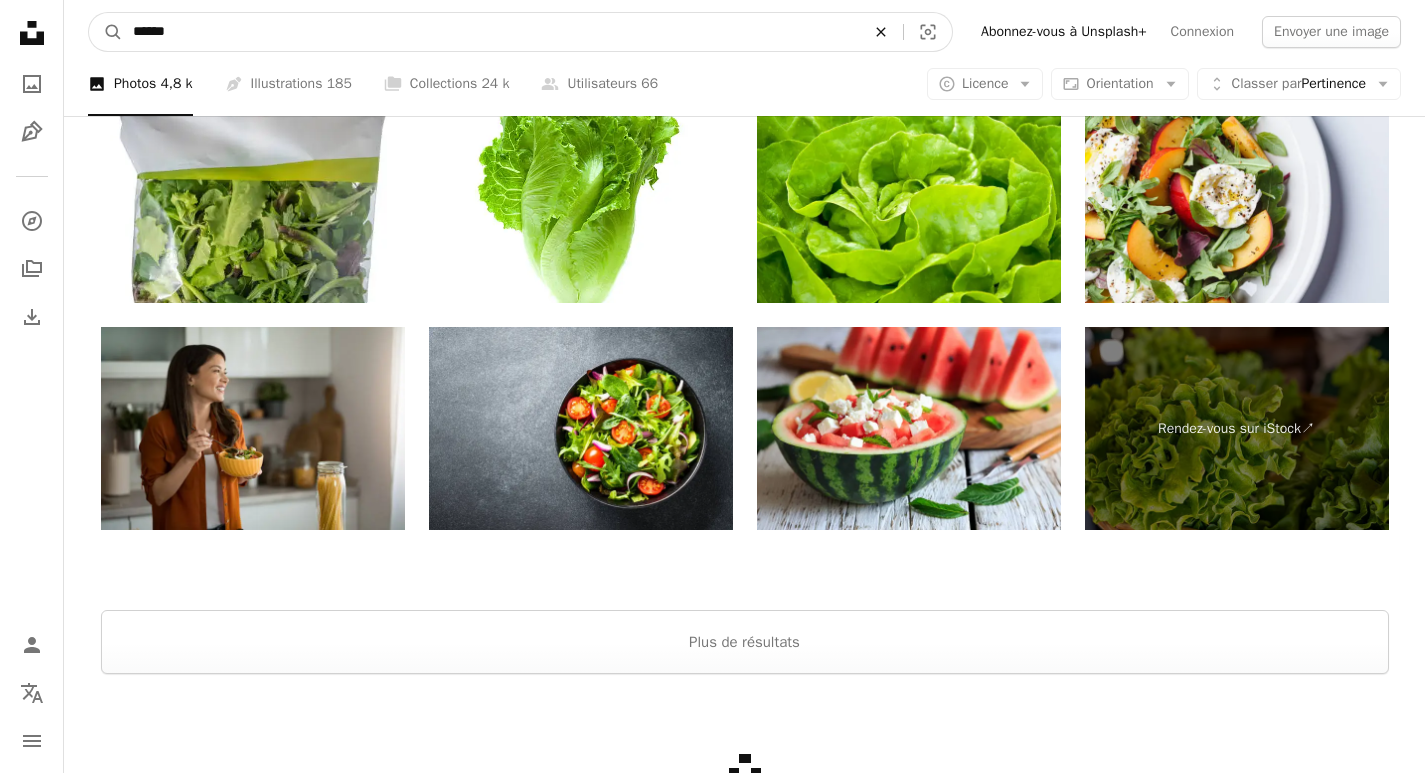 click on "An X shape" 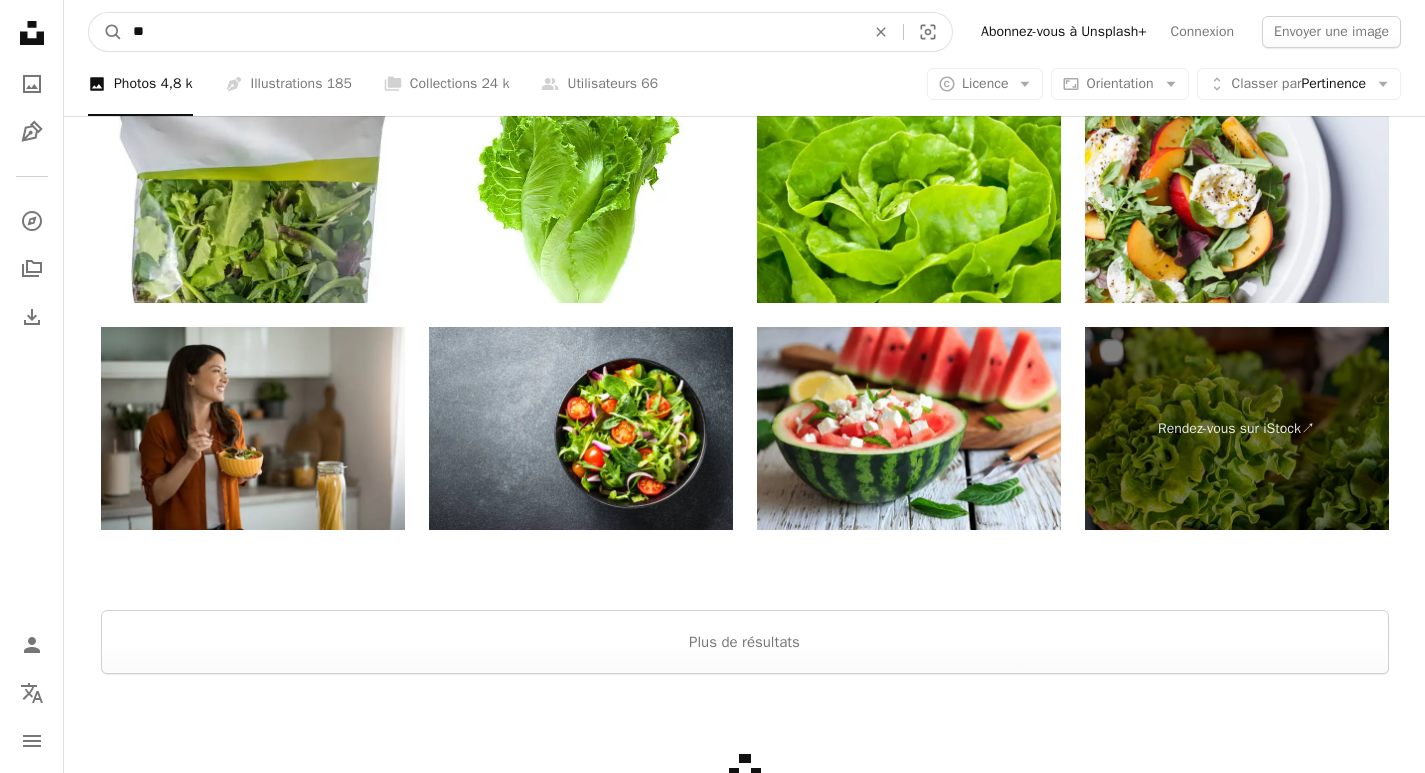 type on "***" 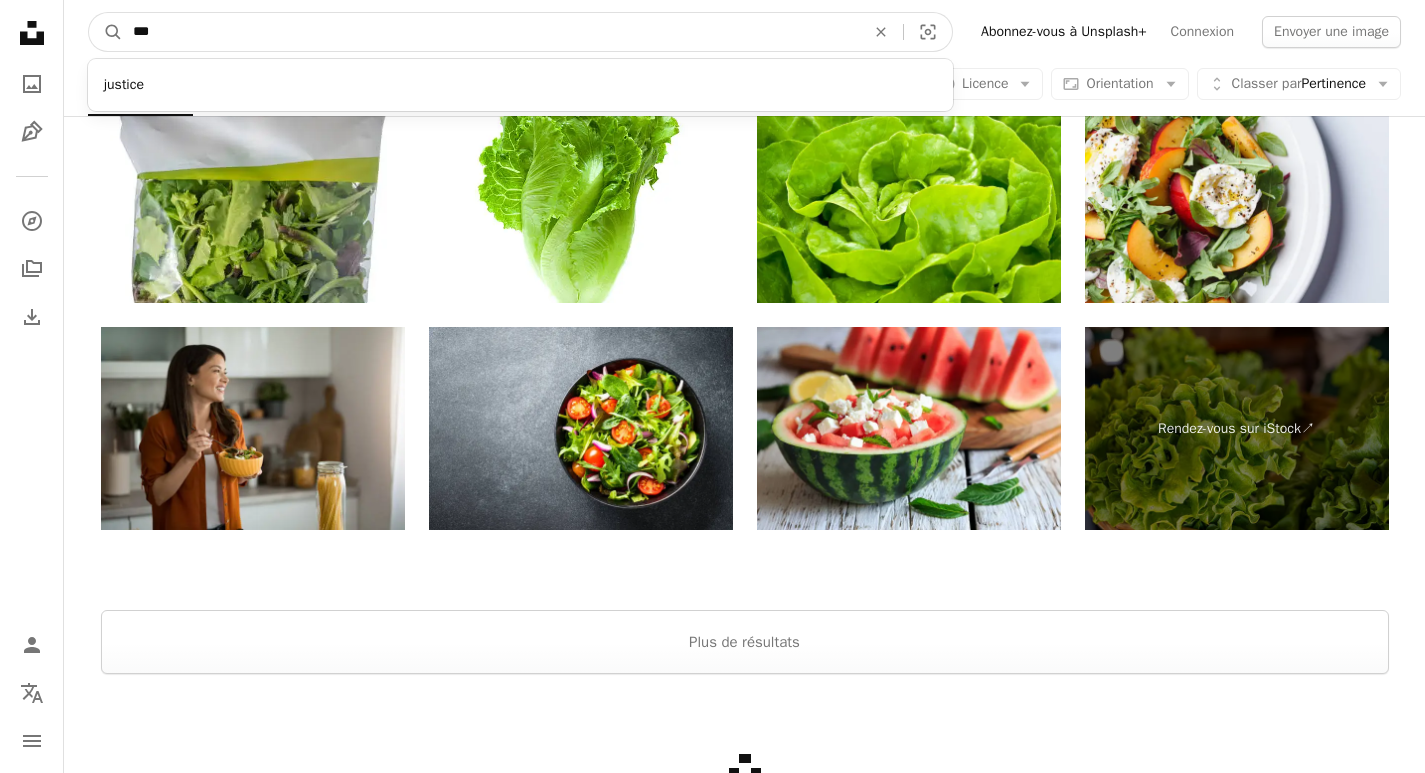 click on "A magnifying glass" at bounding box center [106, 32] 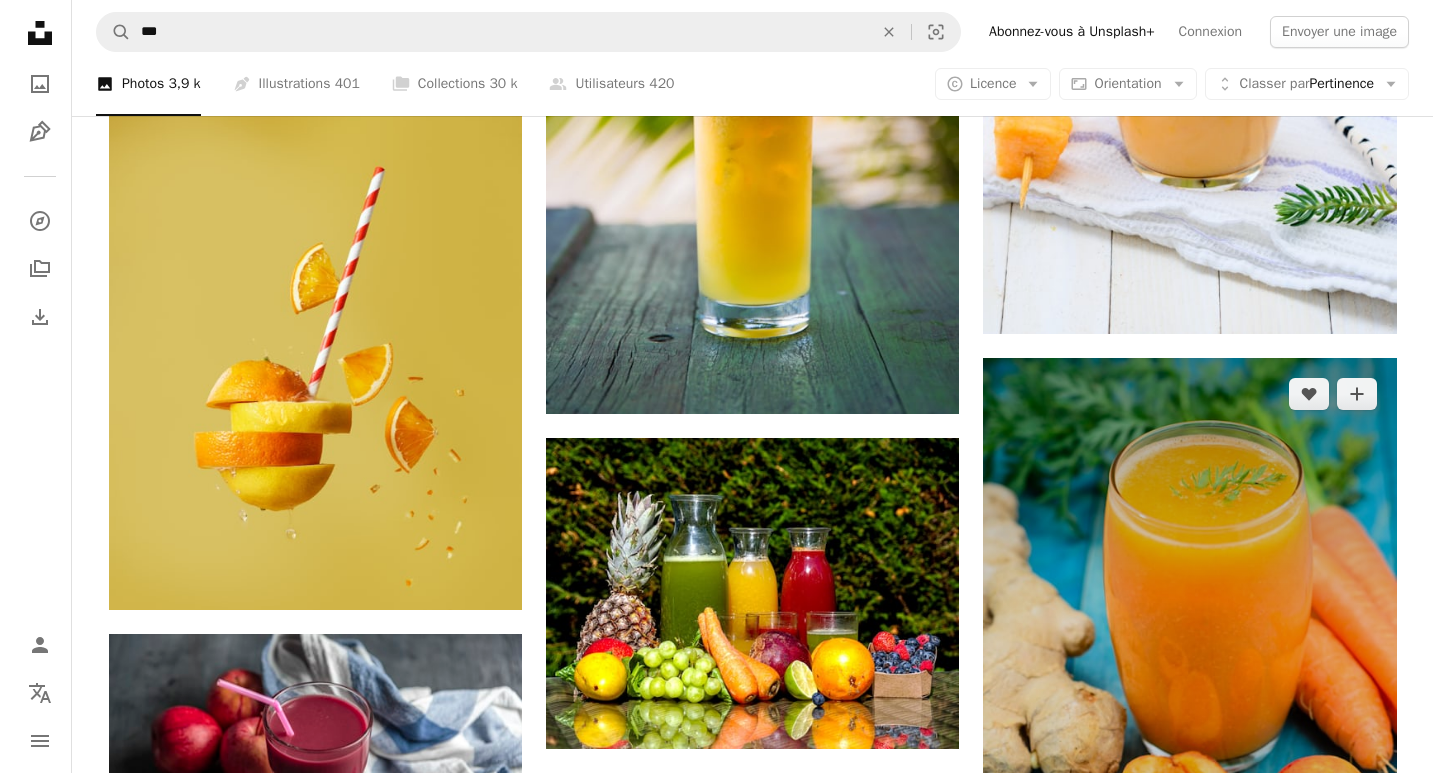 scroll, scrollTop: 1300, scrollLeft: 0, axis: vertical 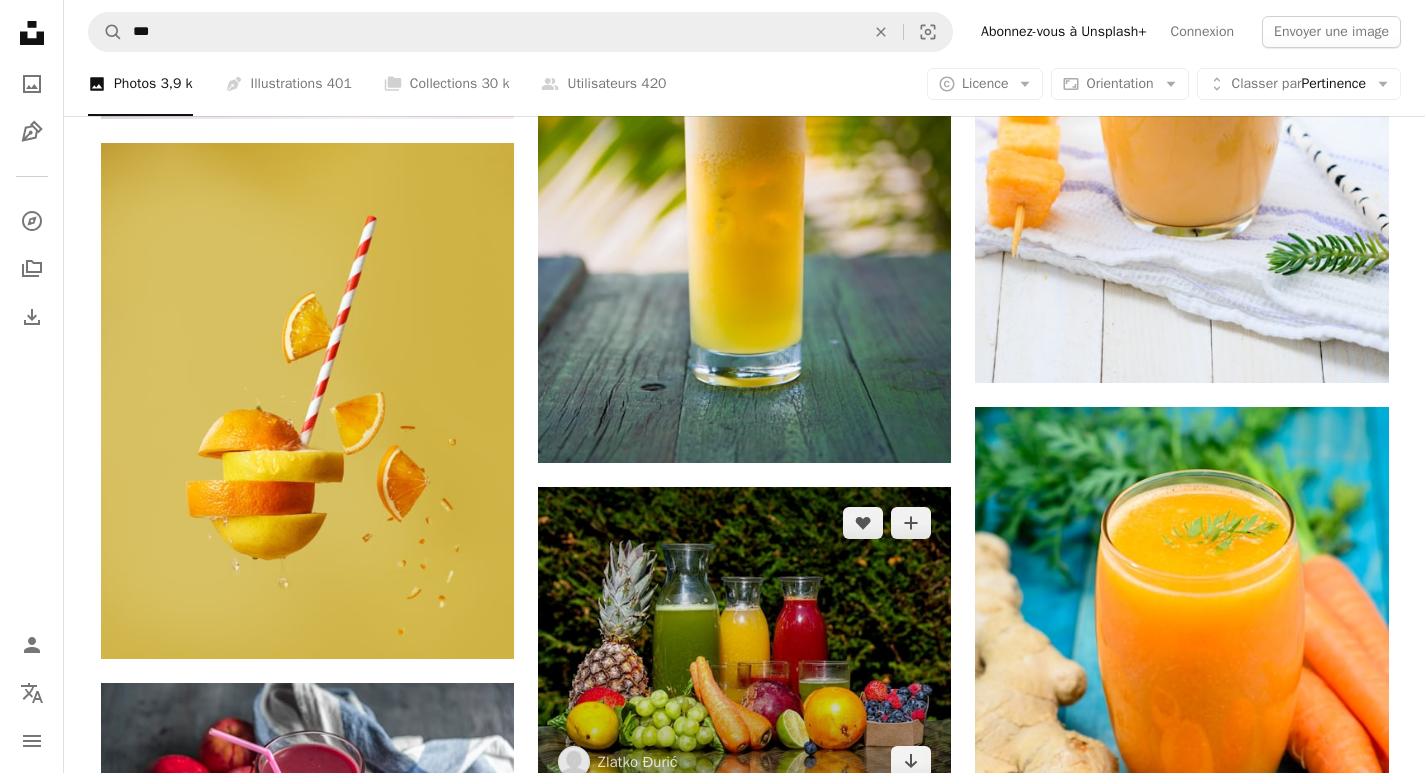 click at bounding box center (744, 642) 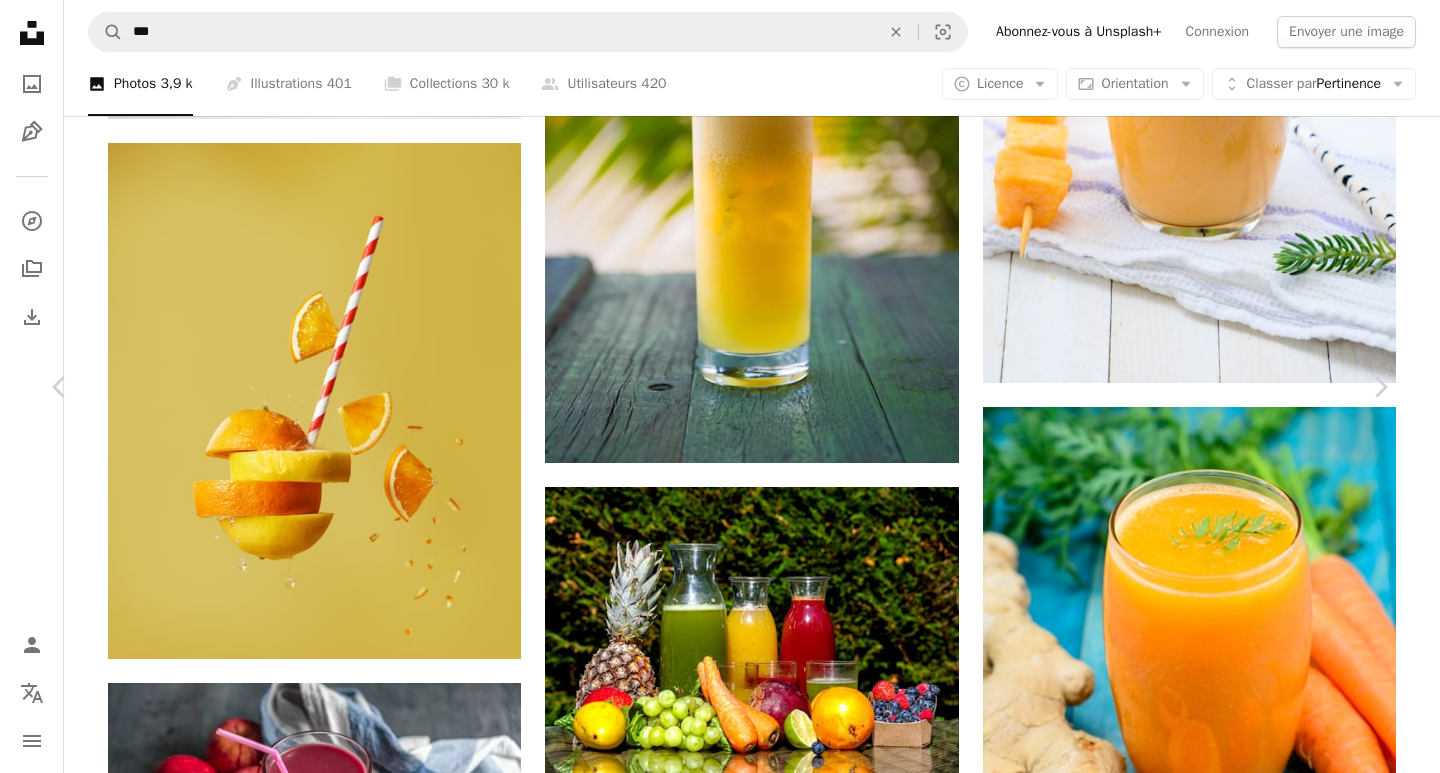 scroll, scrollTop: 1000, scrollLeft: 0, axis: vertical 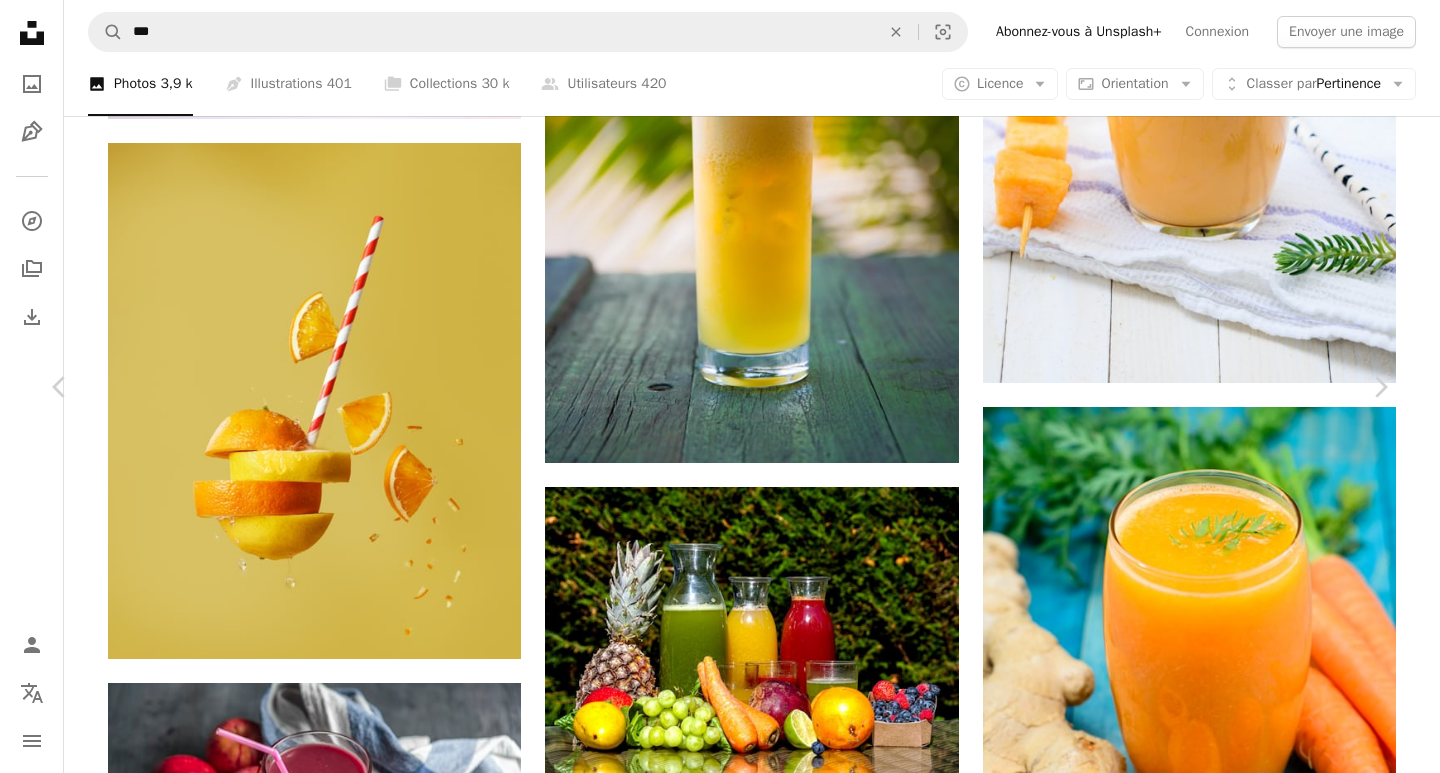 click at bounding box center (712, 4890) 